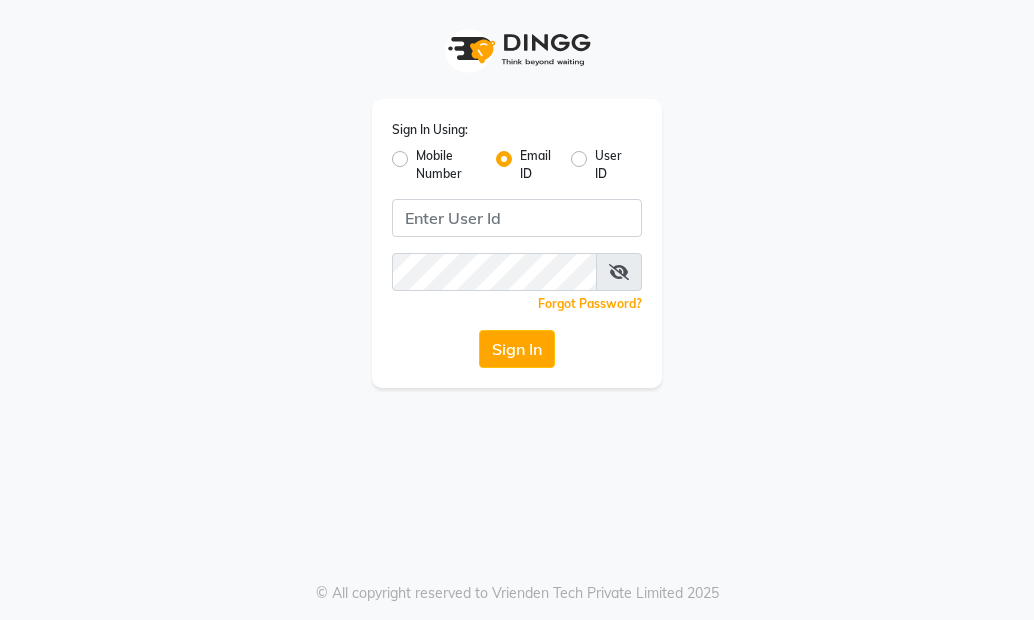 scroll, scrollTop: 0, scrollLeft: 0, axis: both 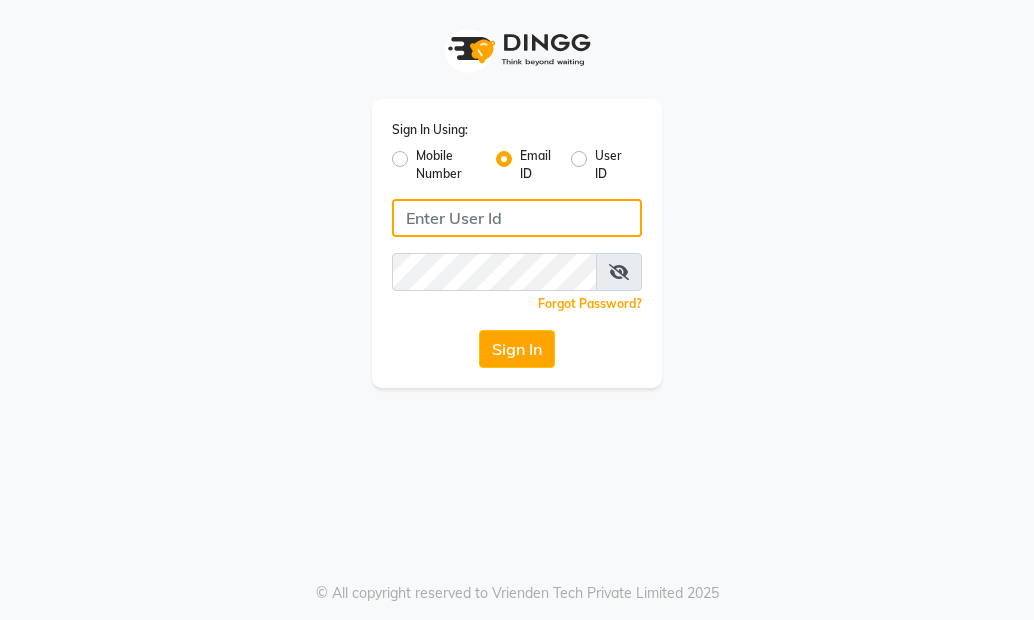 type on "[EMAIL_ADDRESS][DOMAIN_NAME]" 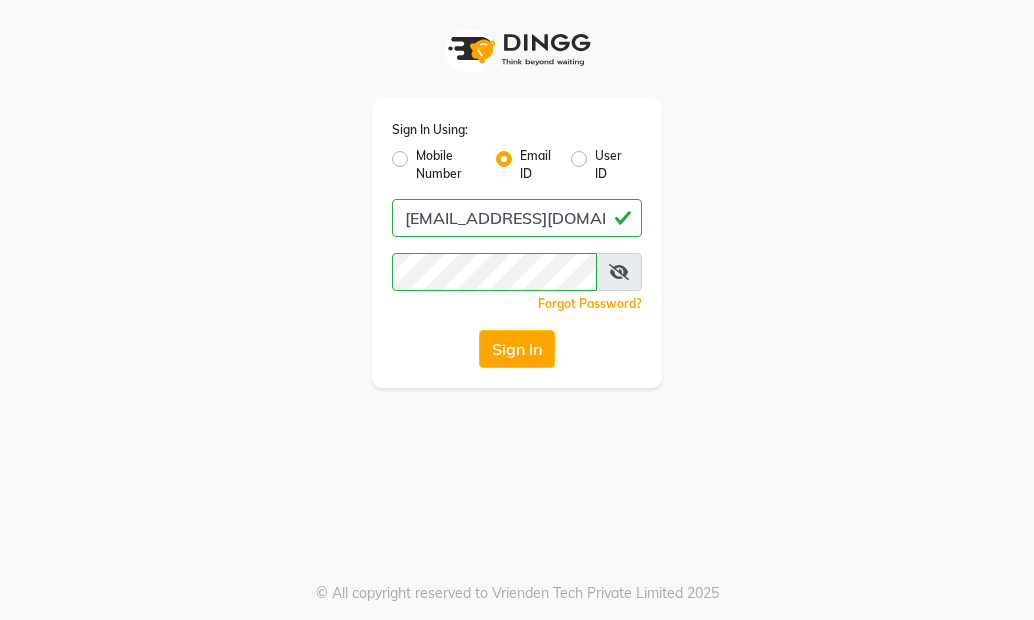 click on "Mobile Number" 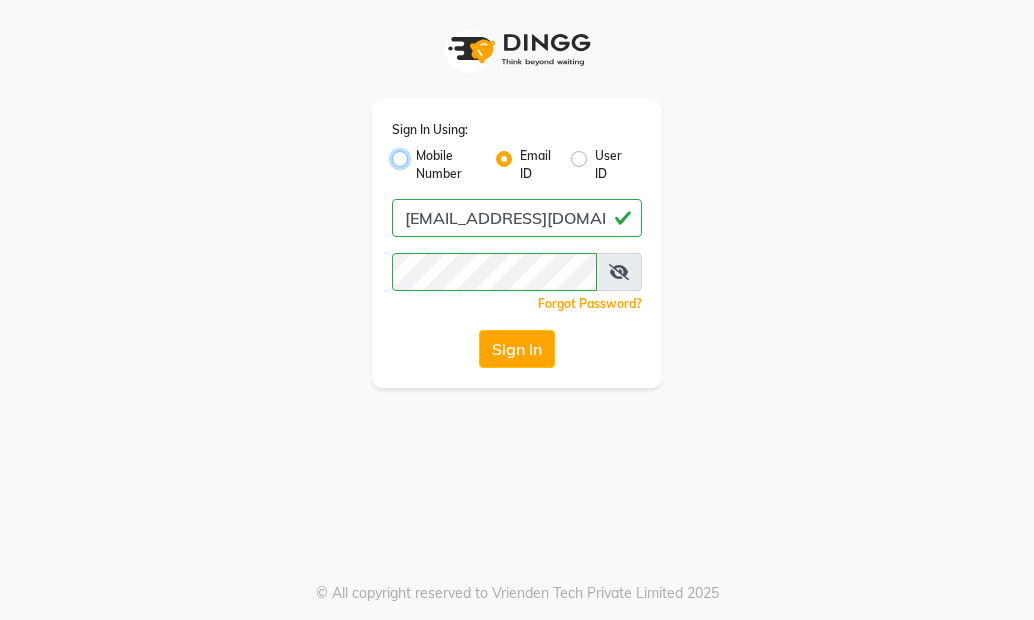 click on "Mobile Number" at bounding box center [422, 153] 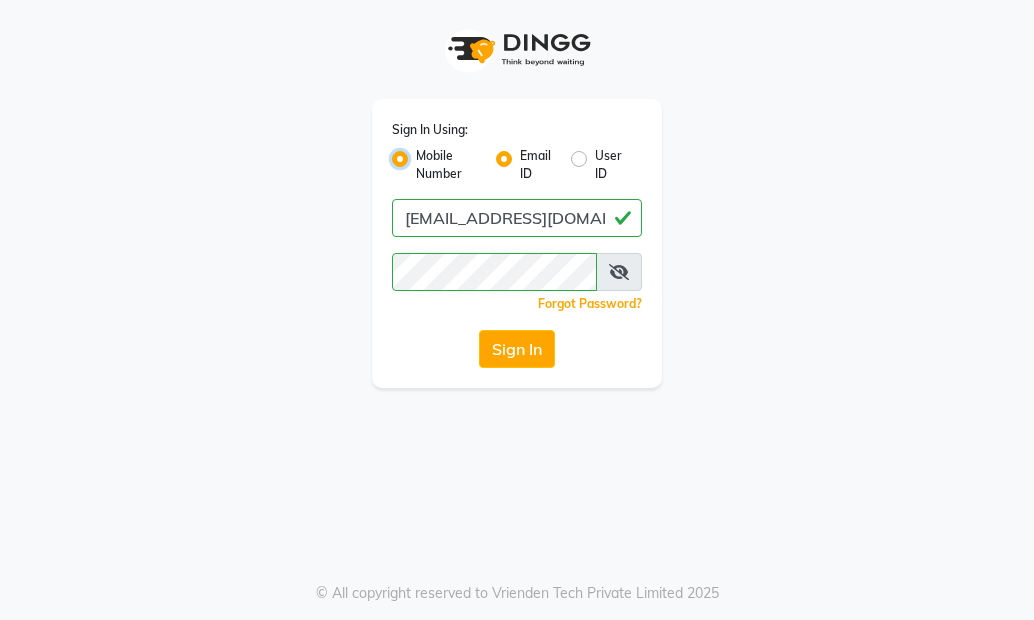 radio on "false" 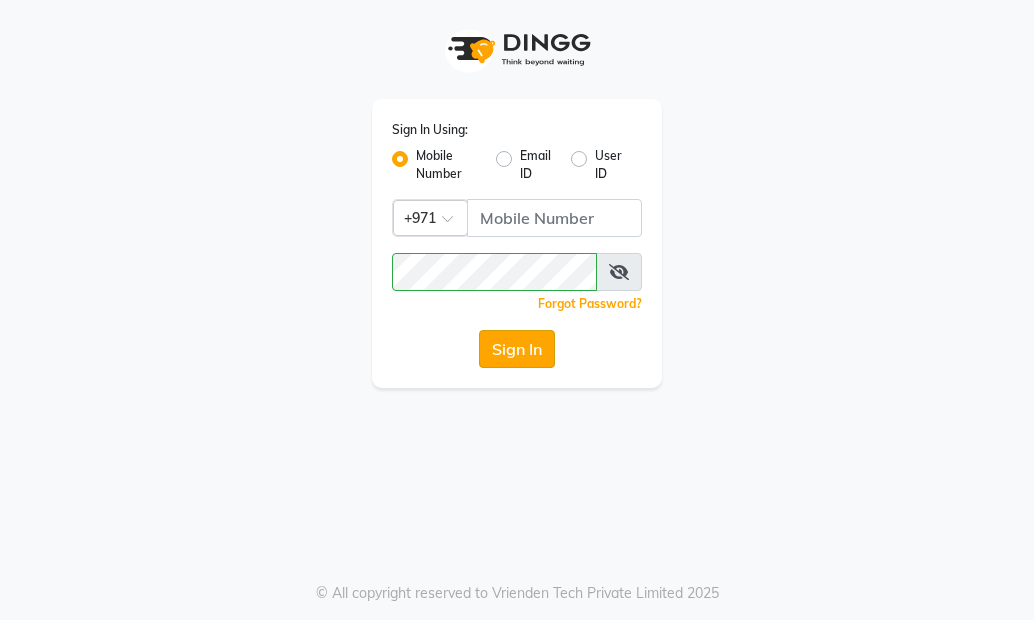 click on "Sign In" 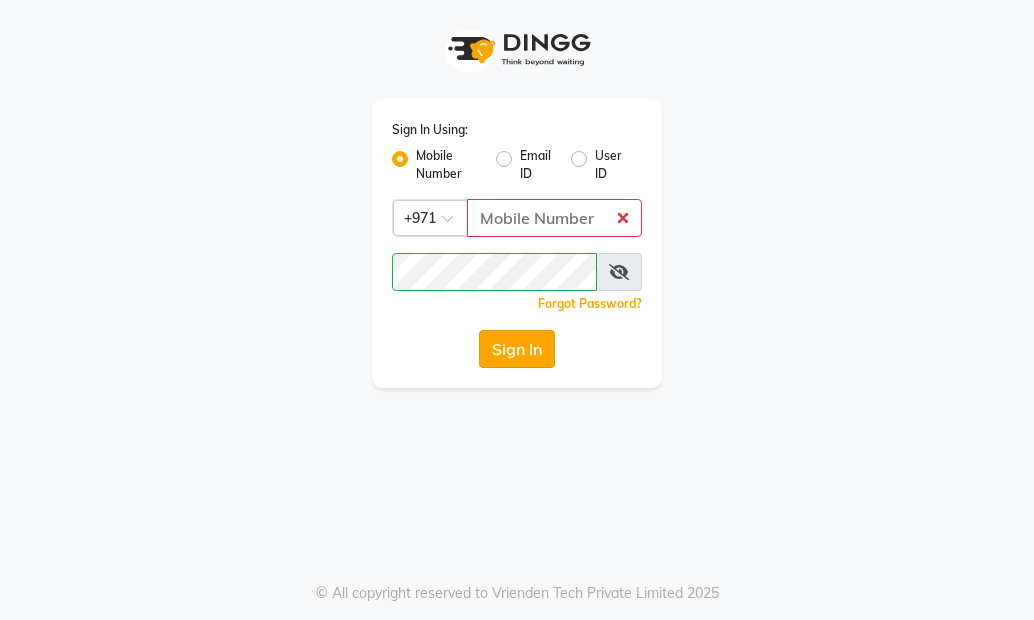 click on "Sign In" 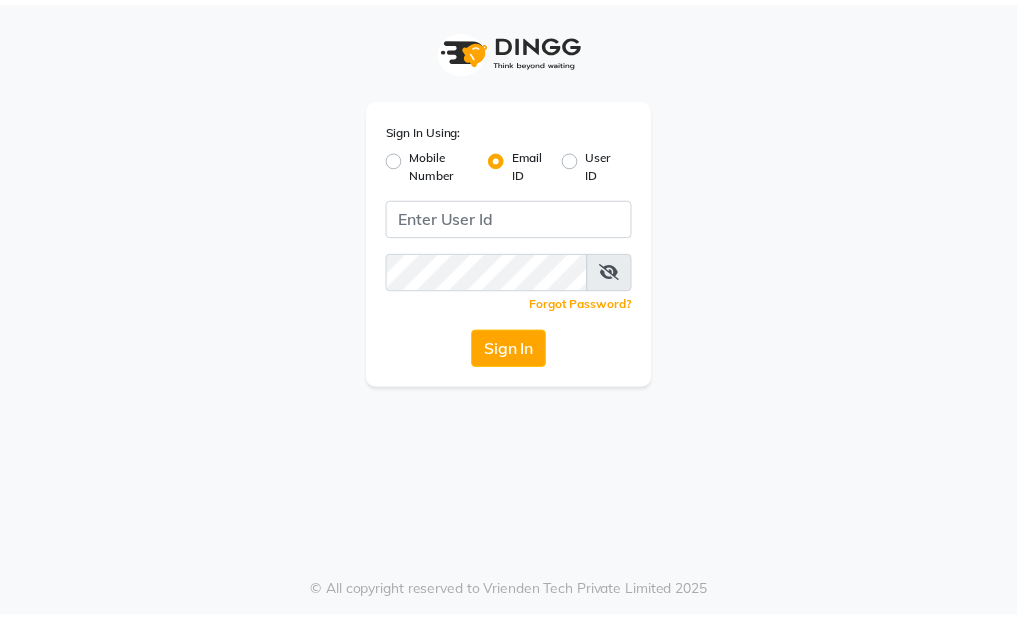 scroll, scrollTop: 0, scrollLeft: 0, axis: both 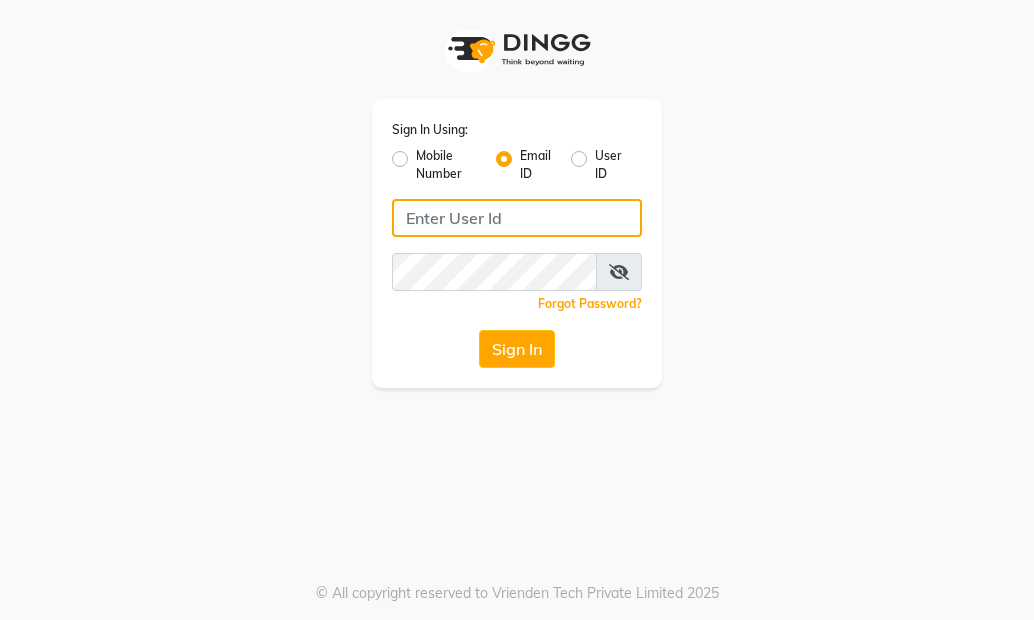 type on "[EMAIL_ADDRESS][DOMAIN_NAME]" 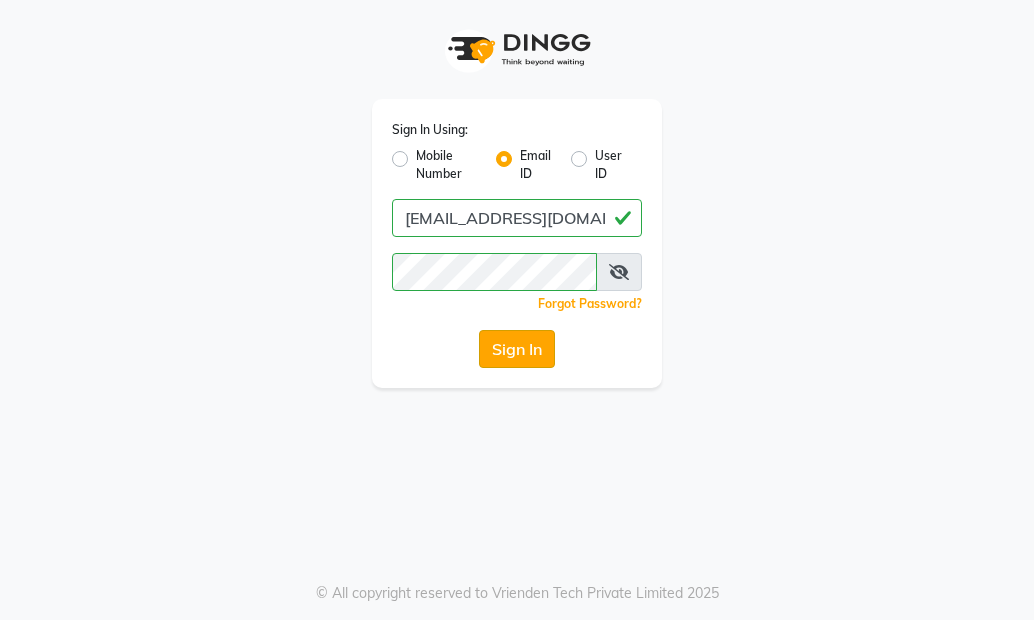 click on "Sign In" 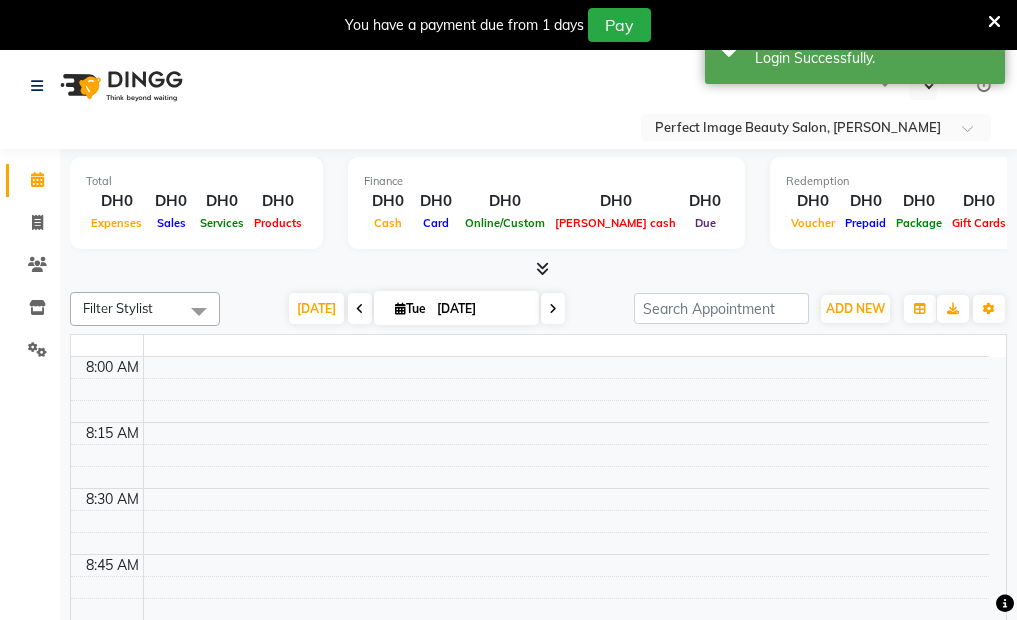 select on "en" 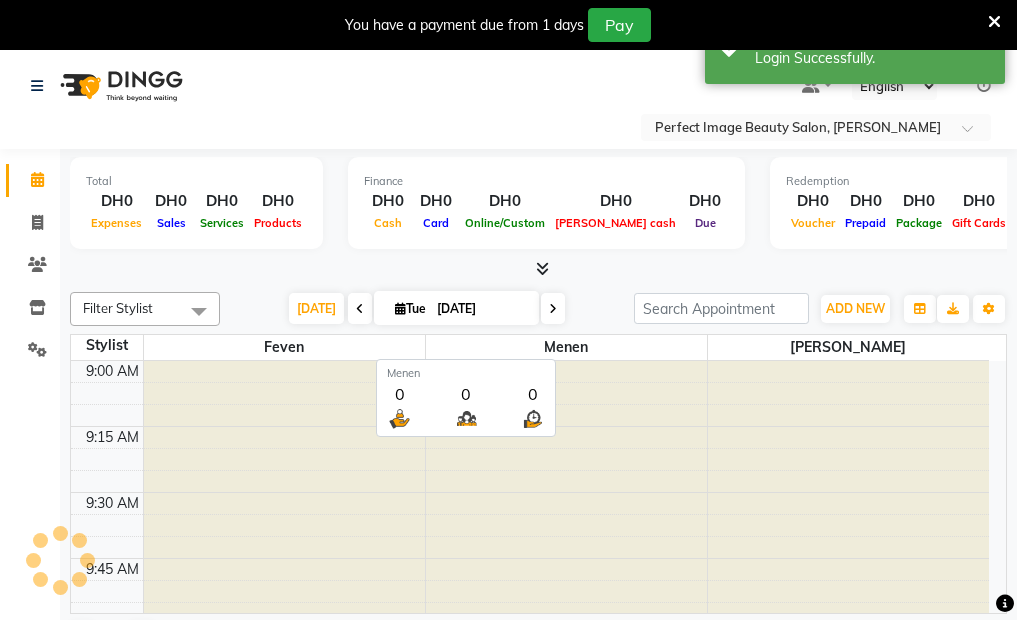 scroll, scrollTop: 0, scrollLeft: 0, axis: both 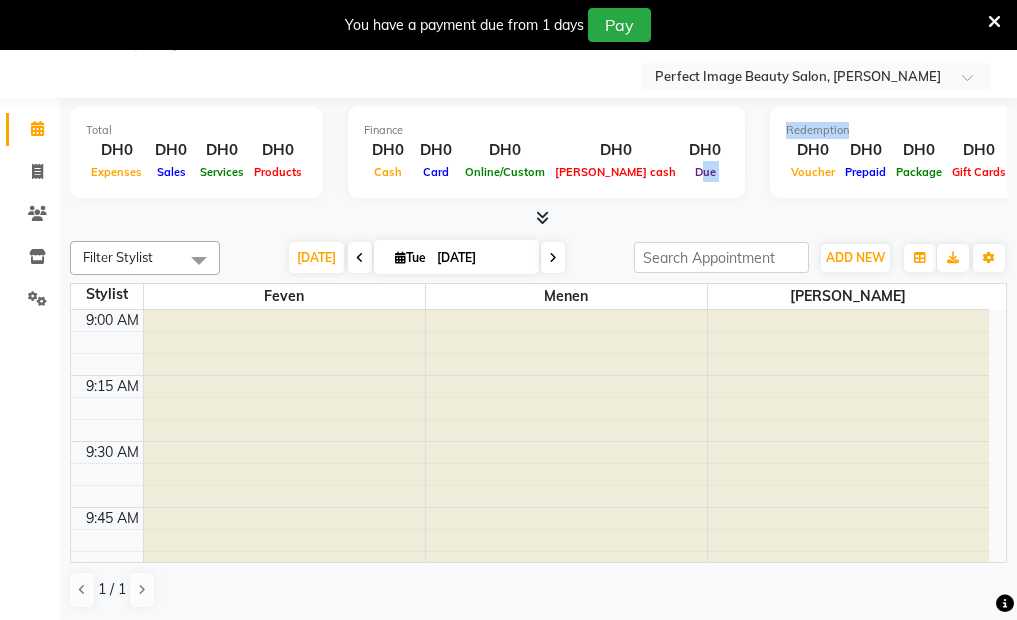 drag, startPoint x: 631, startPoint y: 181, endPoint x: 661, endPoint y: 356, distance: 177.55281 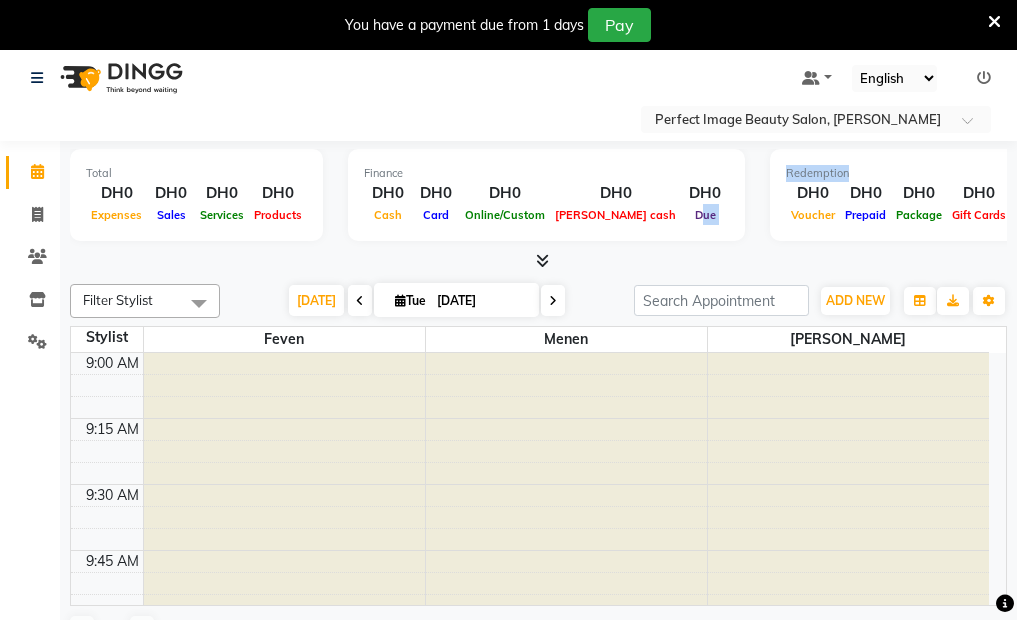 scroll, scrollTop: 0, scrollLeft: 0, axis: both 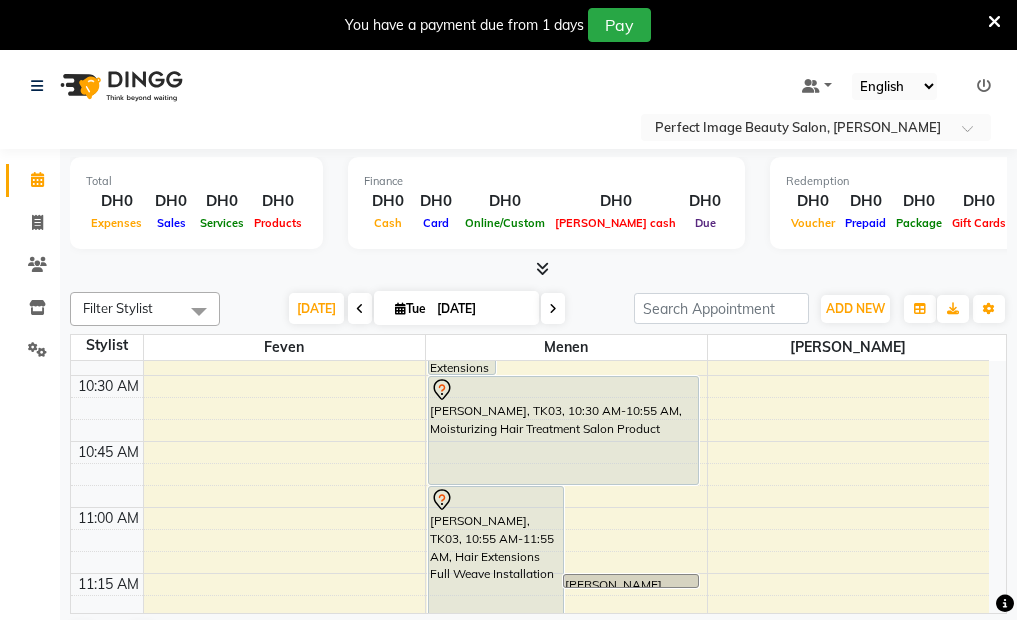 click at bounding box center (360, 309) 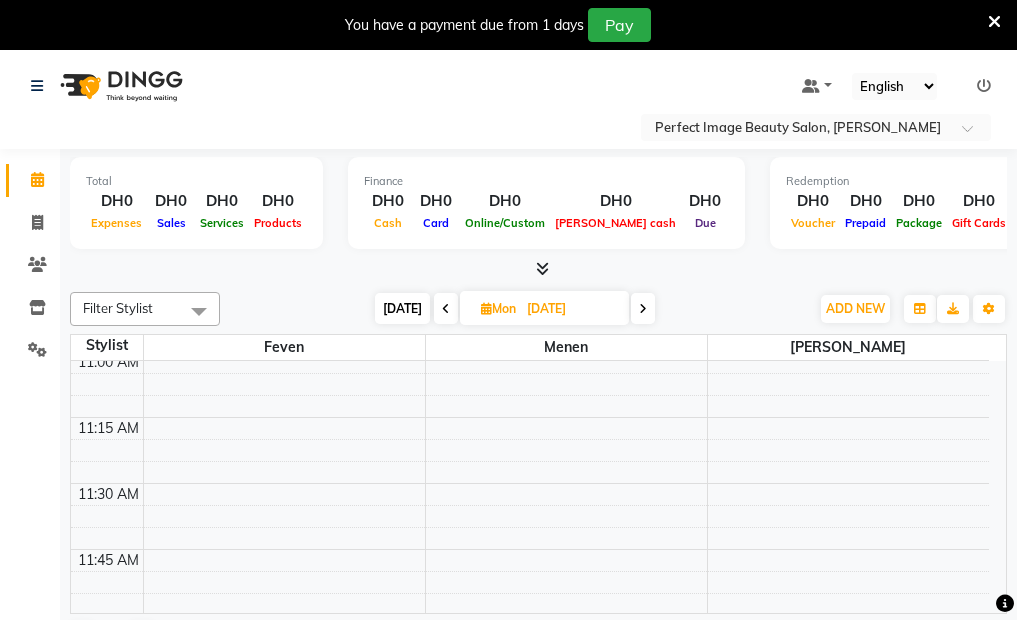 scroll, scrollTop: 532, scrollLeft: 0, axis: vertical 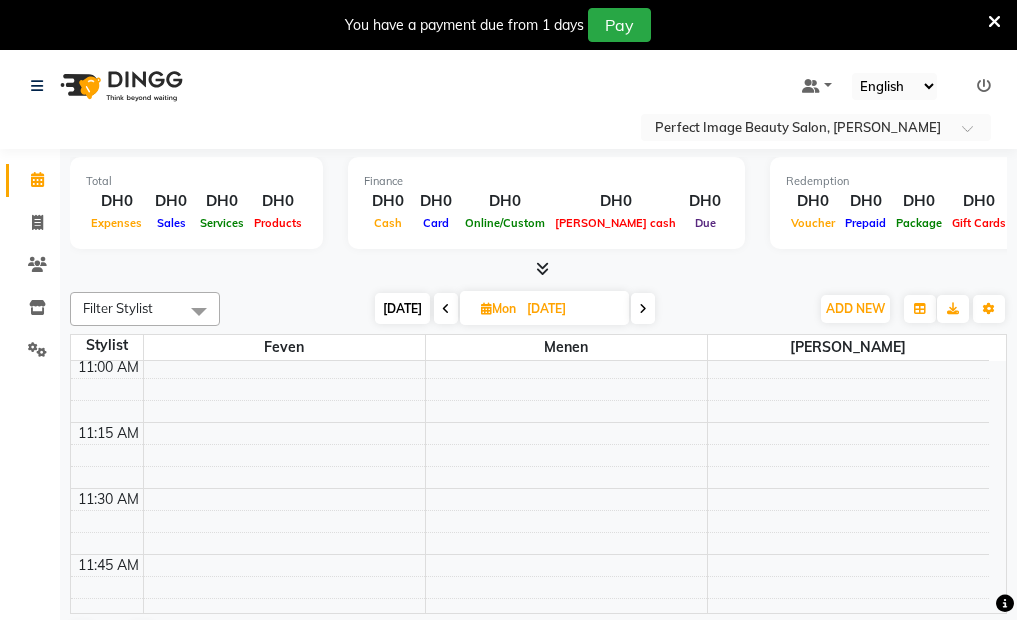 click at bounding box center (643, 309) 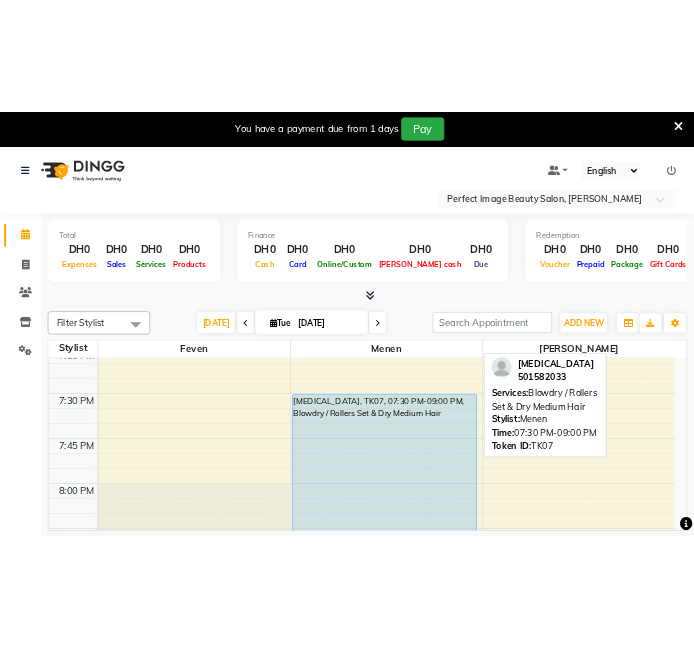 scroll, scrollTop: 2721, scrollLeft: 0, axis: vertical 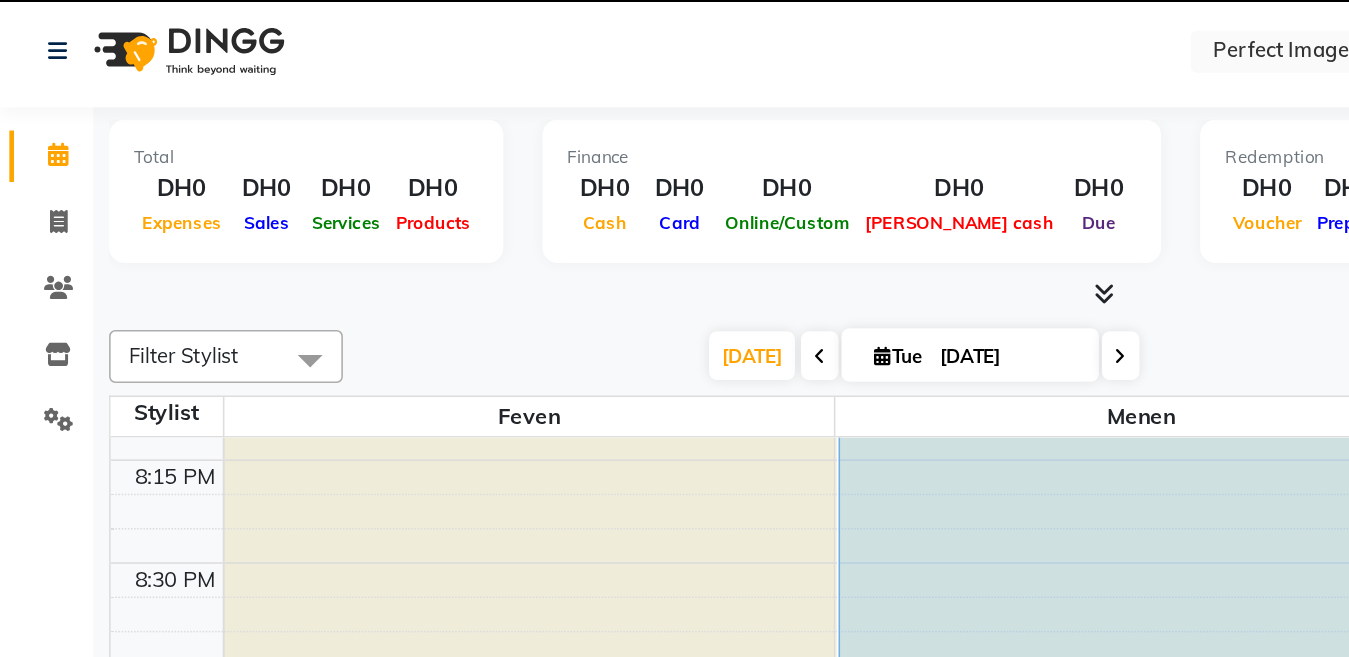 click on "[MEDICAL_DATA], TK07, 07:30 PM-09:00 PM, Blowdry / Rollers Set & Dry Medium Hair" at bounding box center (728, 344) 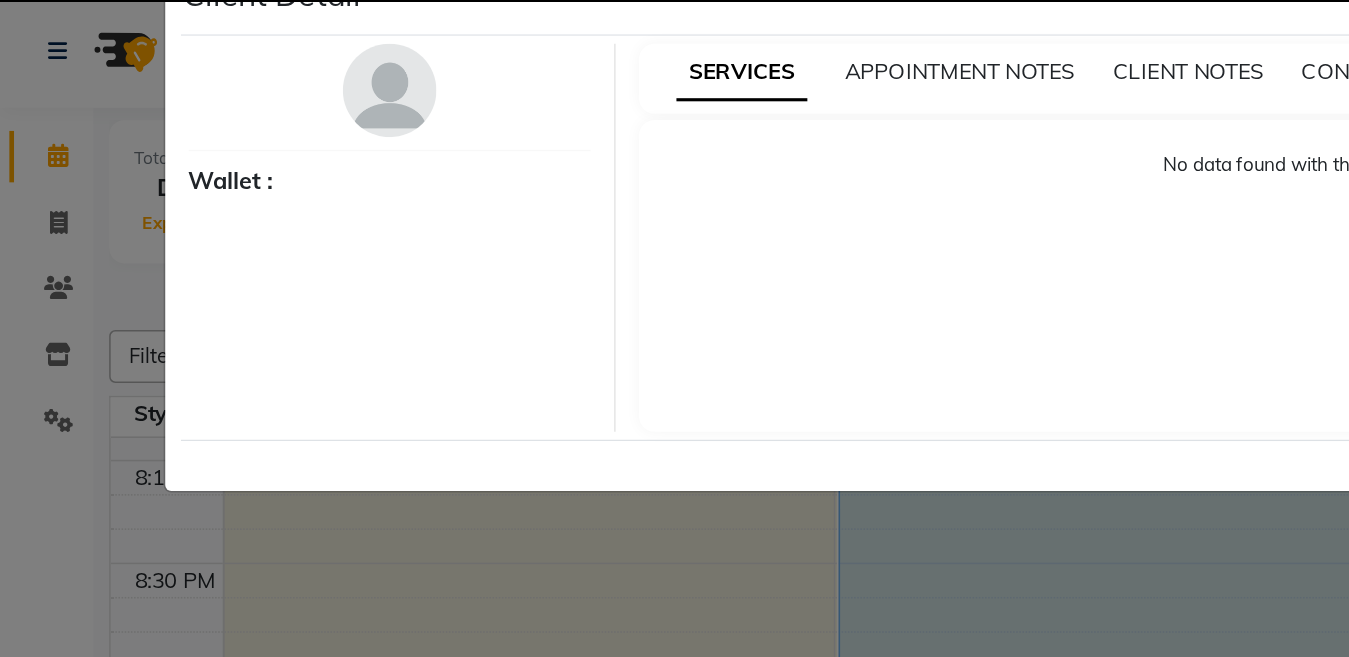 select on "5" 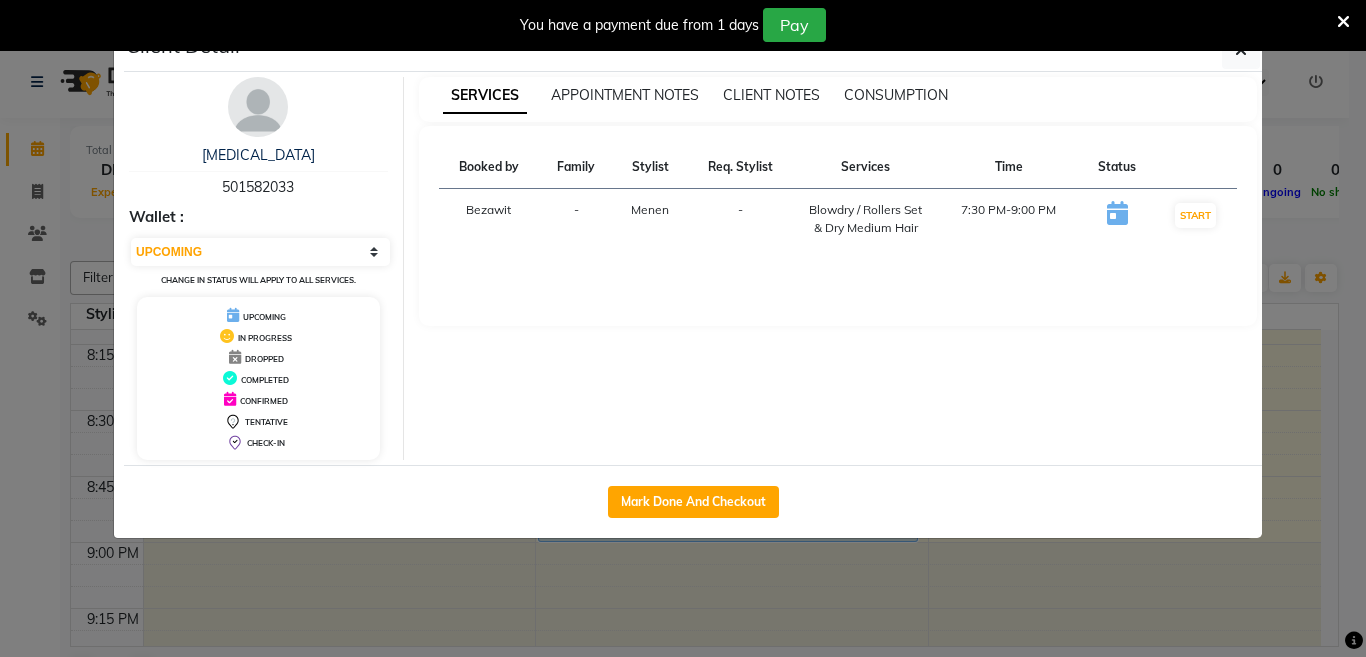 click at bounding box center (1343, 22) 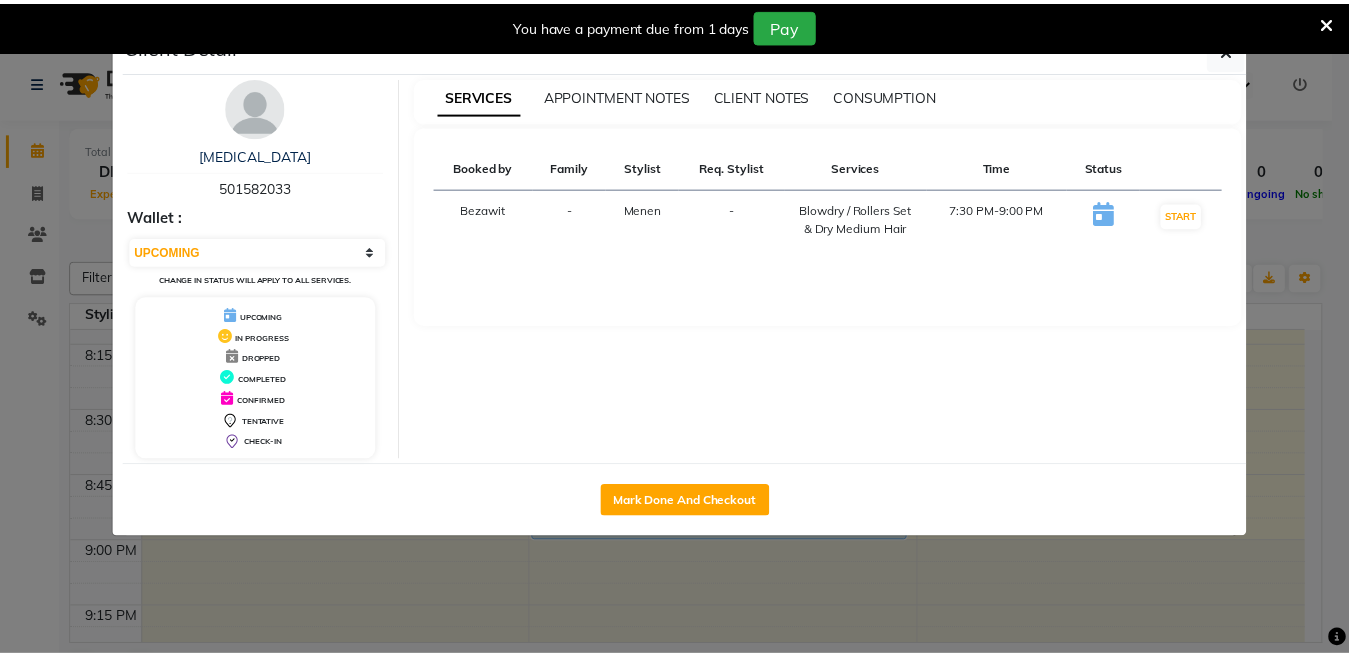 scroll, scrollTop: 1, scrollLeft: 0, axis: vertical 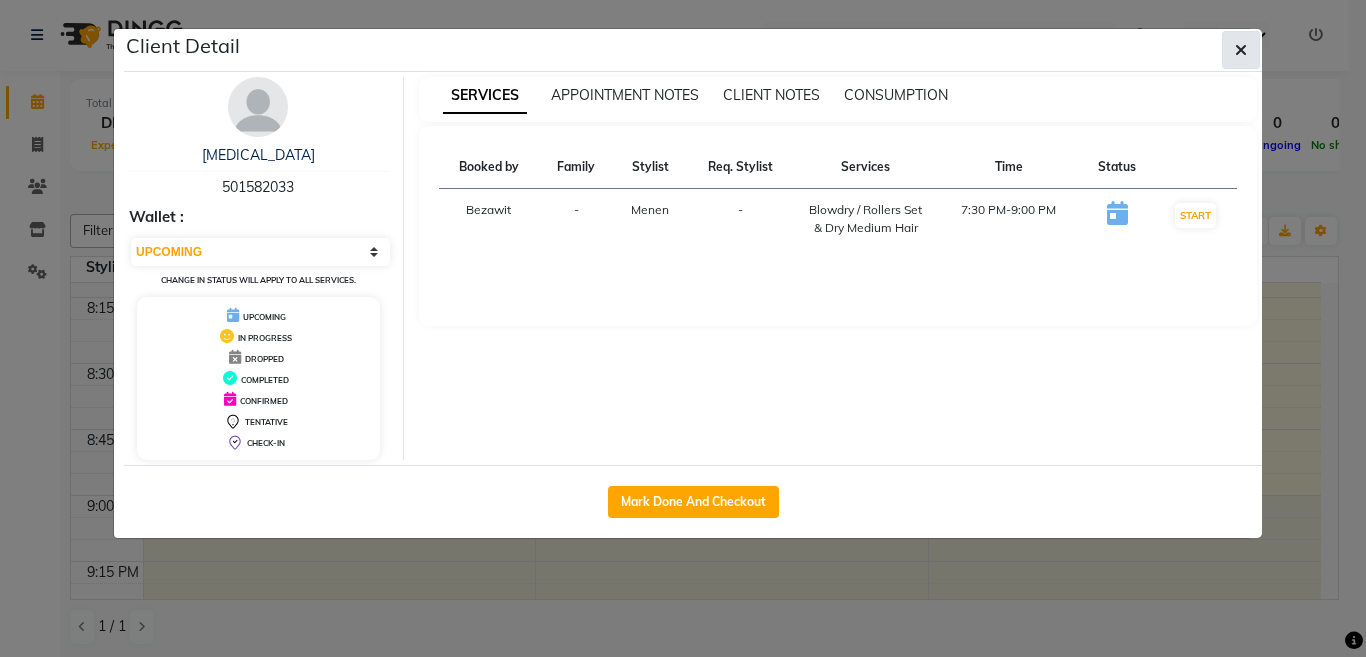 click 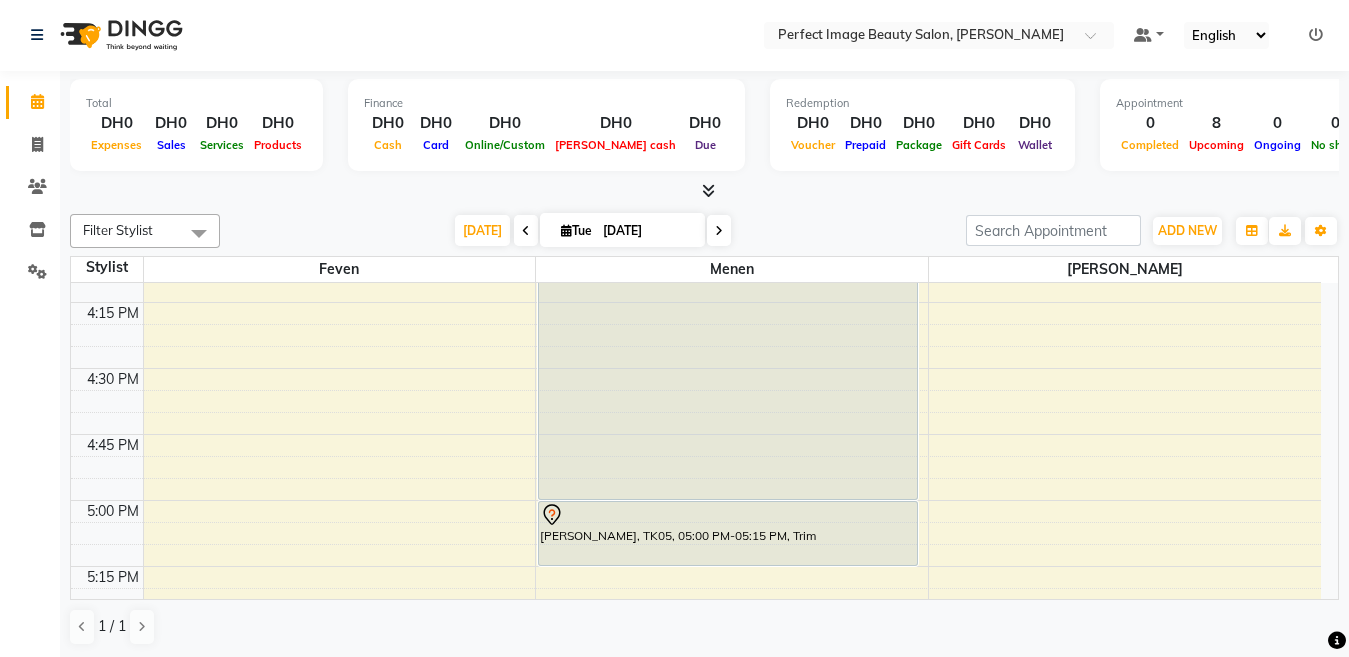 scroll, scrollTop: 1893, scrollLeft: 0, axis: vertical 